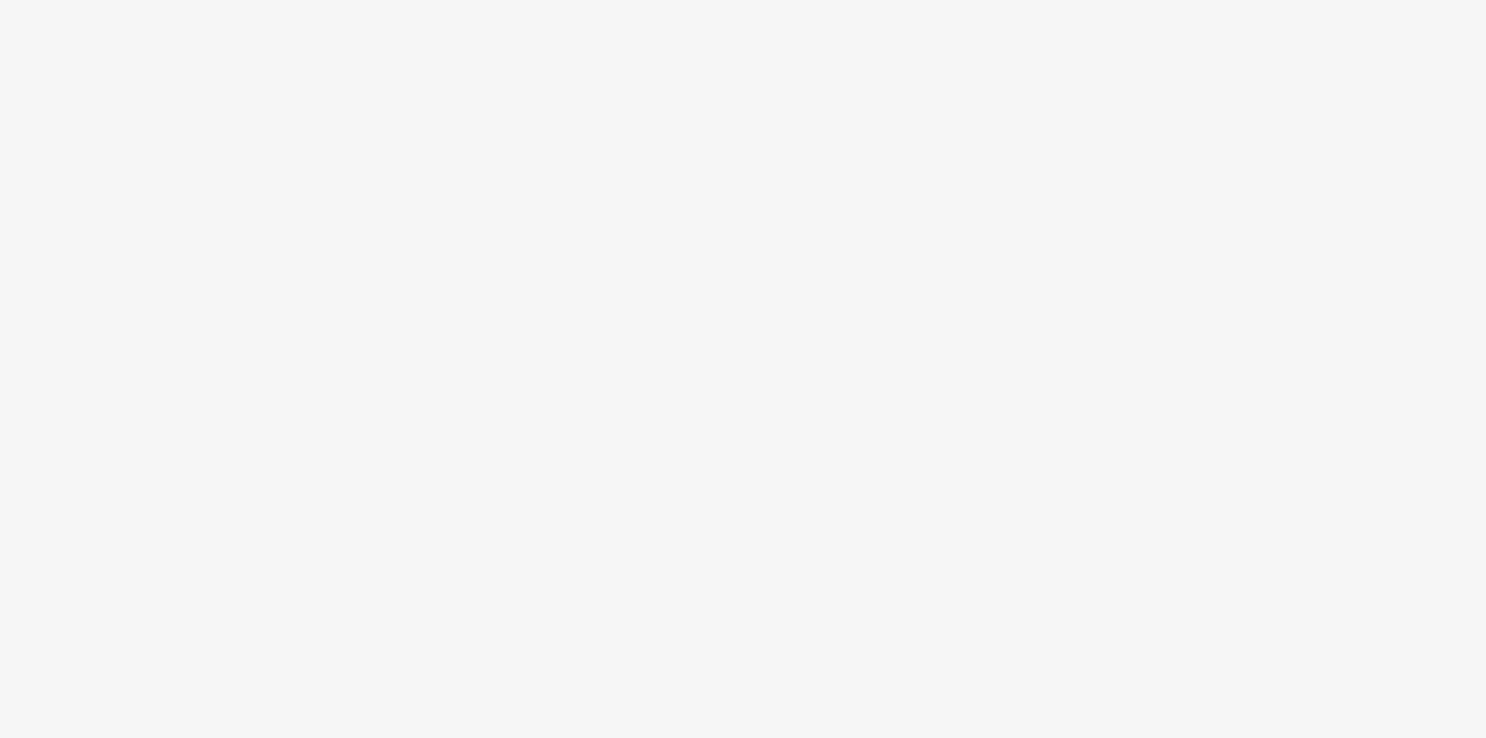 scroll, scrollTop: 0, scrollLeft: 0, axis: both 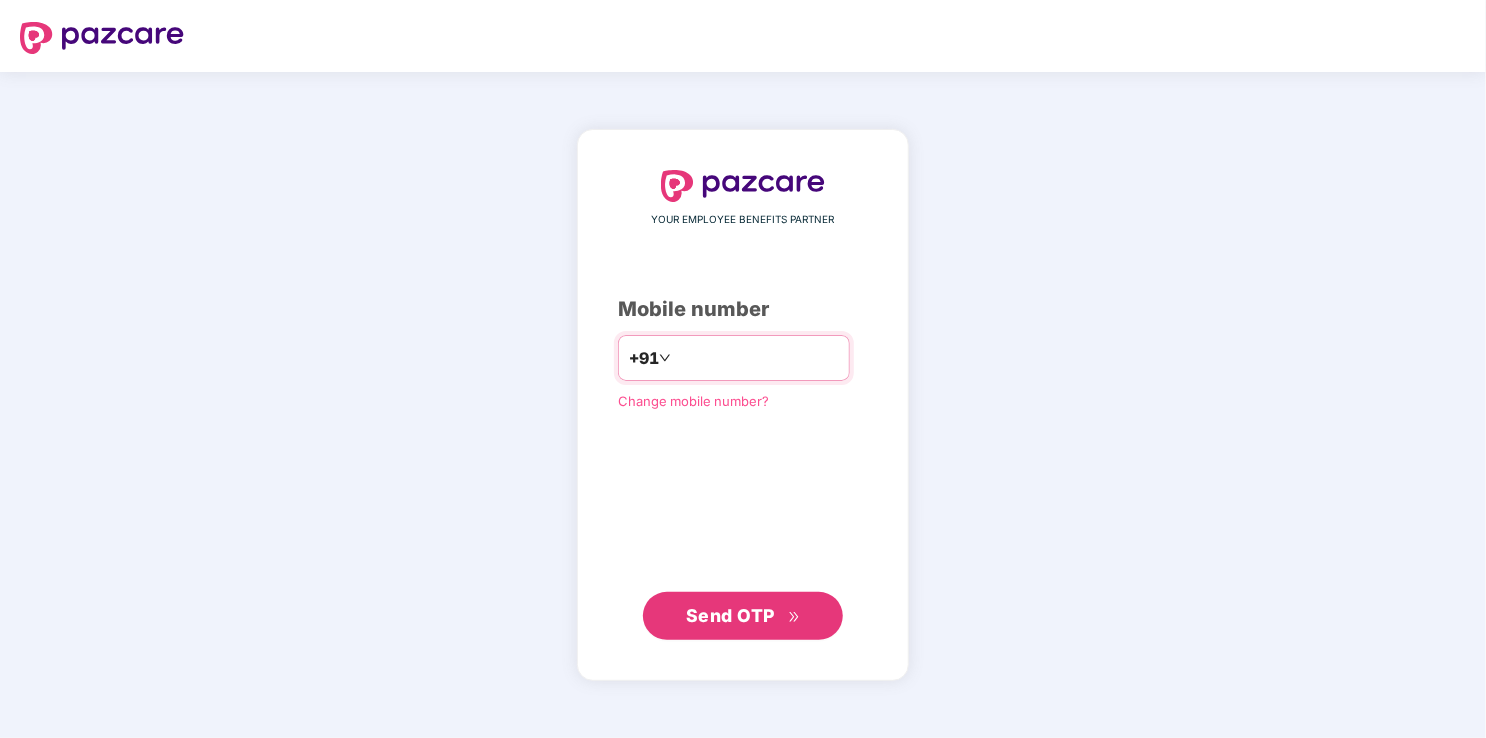 click at bounding box center (757, 358) 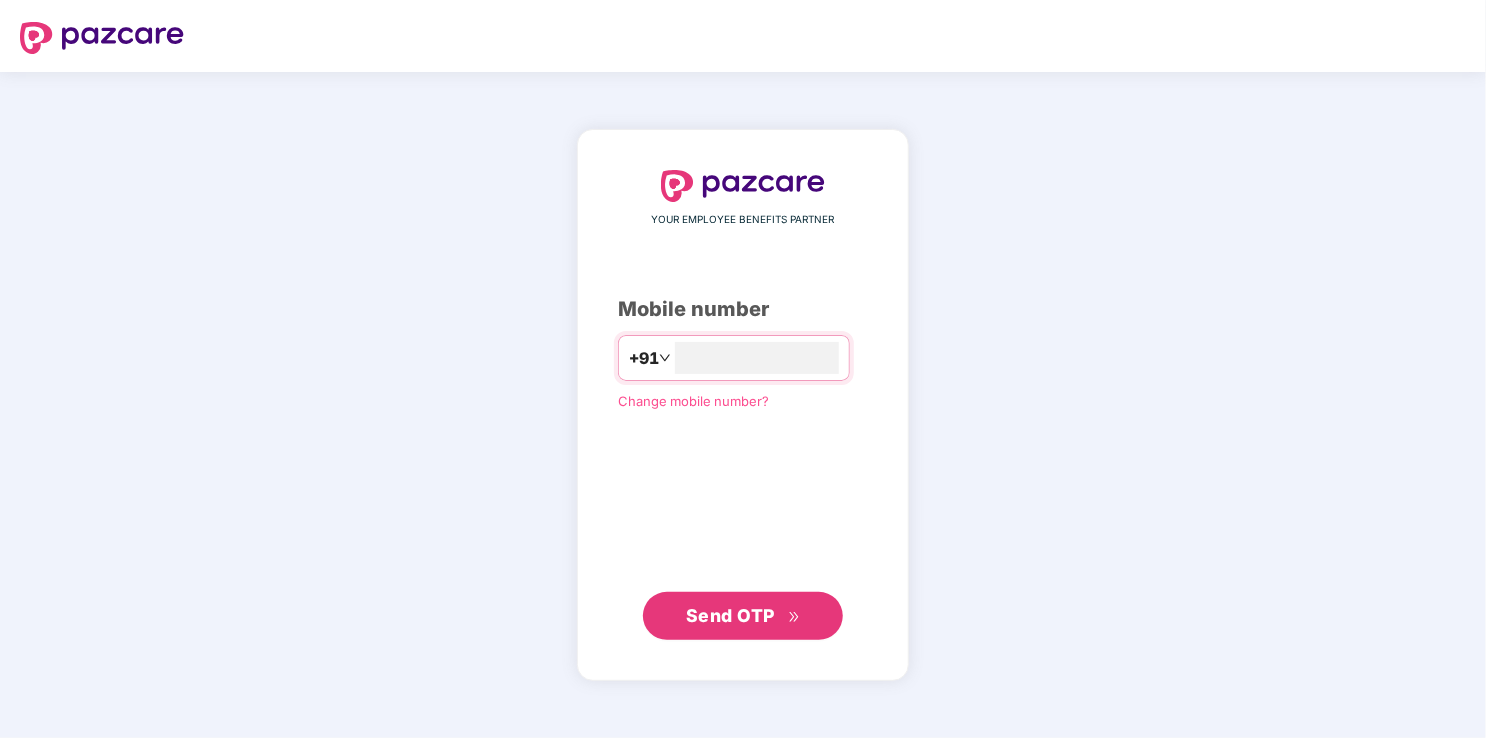 type on "**********" 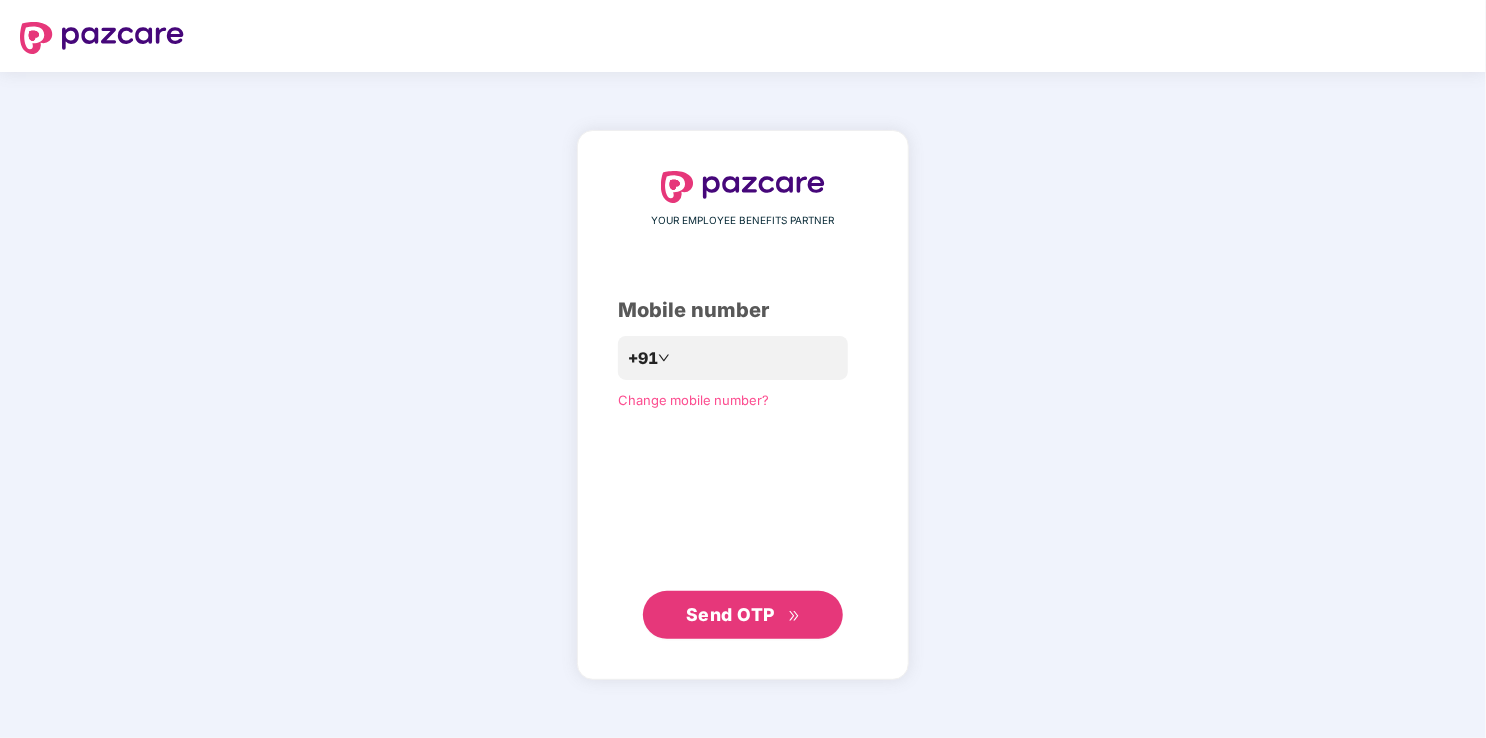 click on "Send OTP" at bounding box center [743, 615] 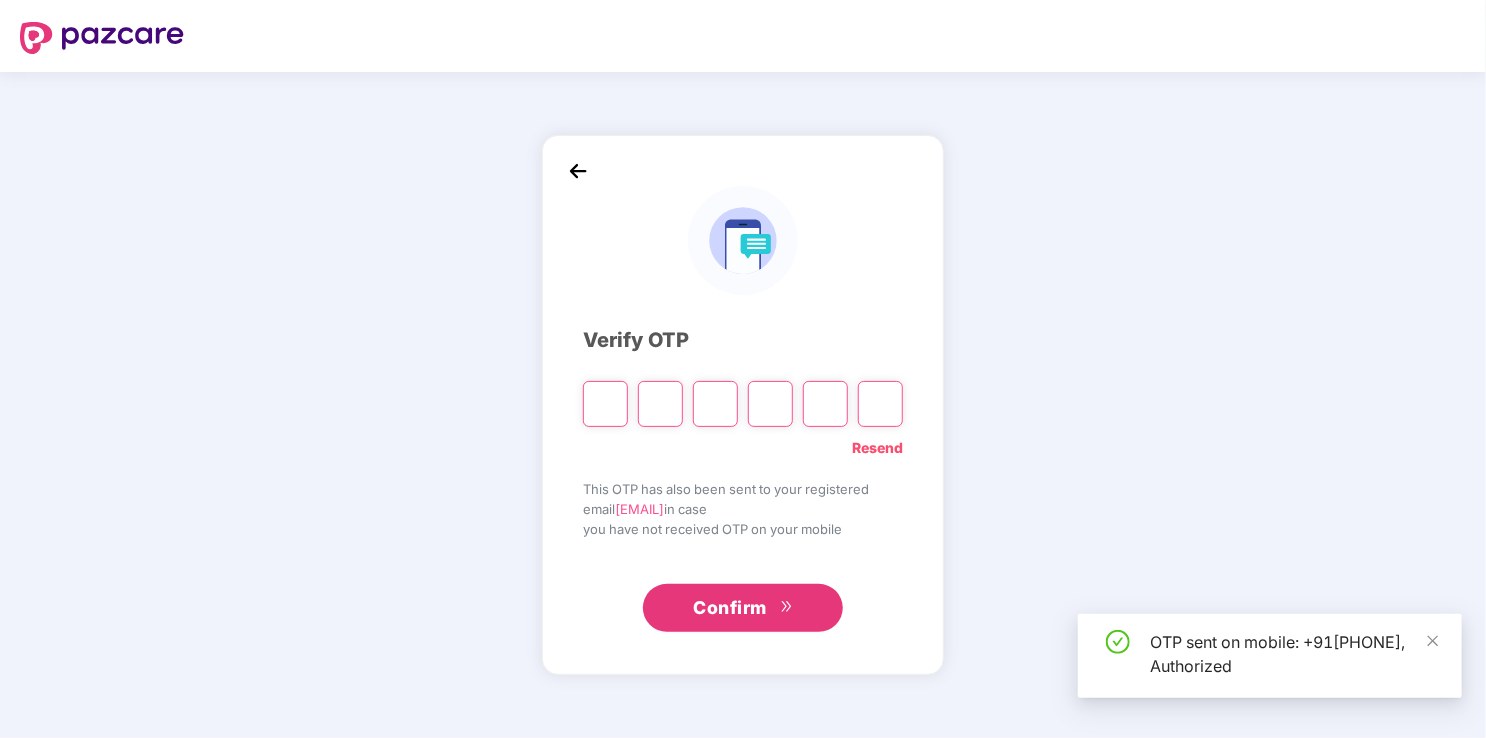 type on "*" 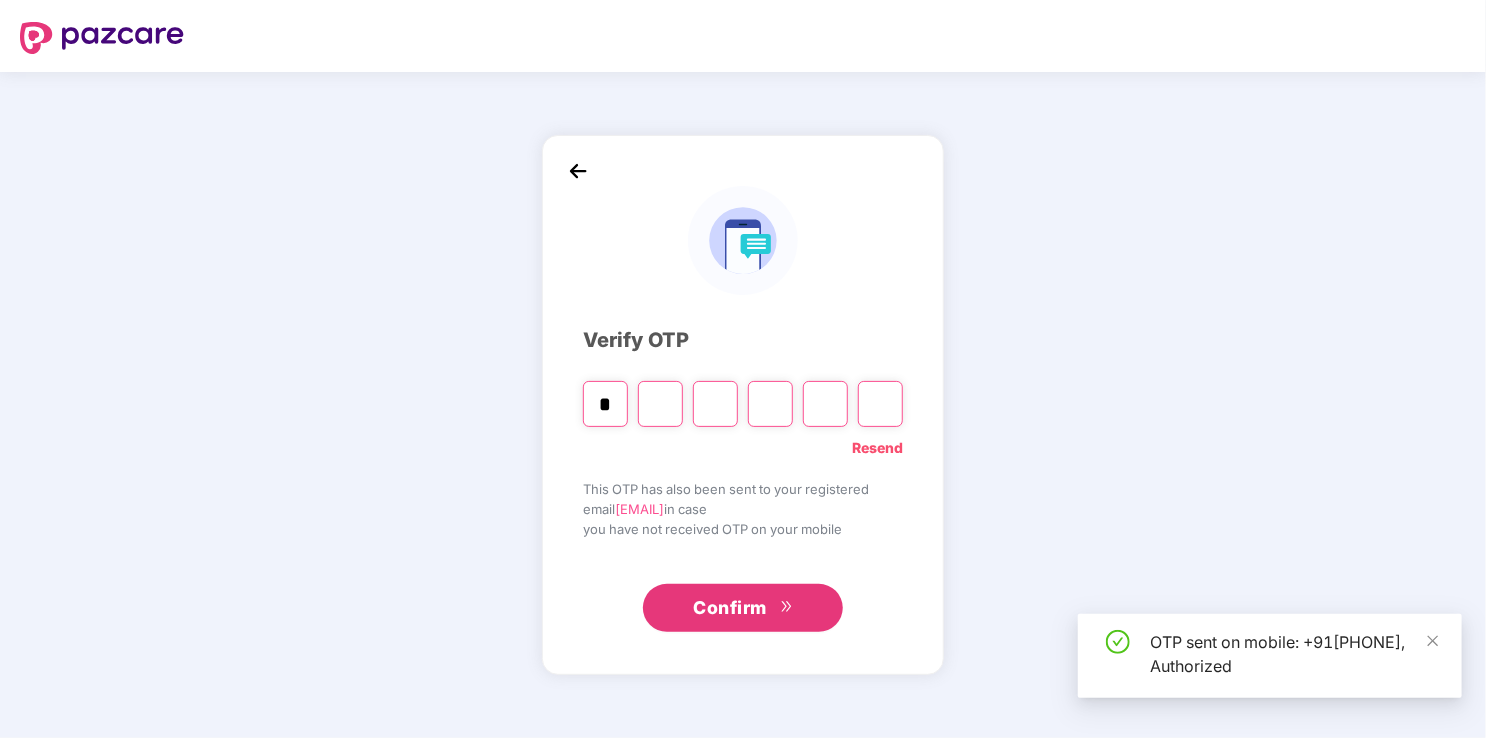 type on "*" 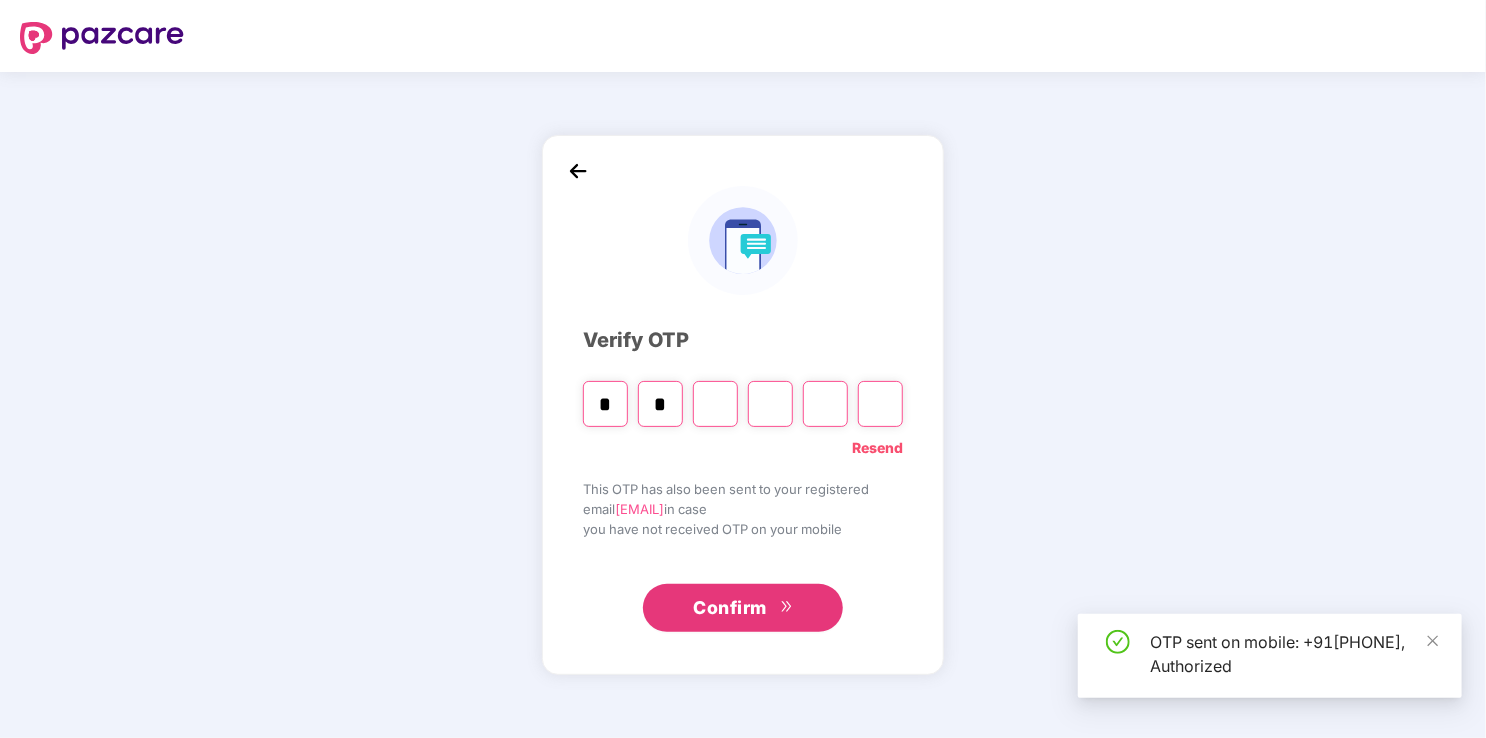 type on "*" 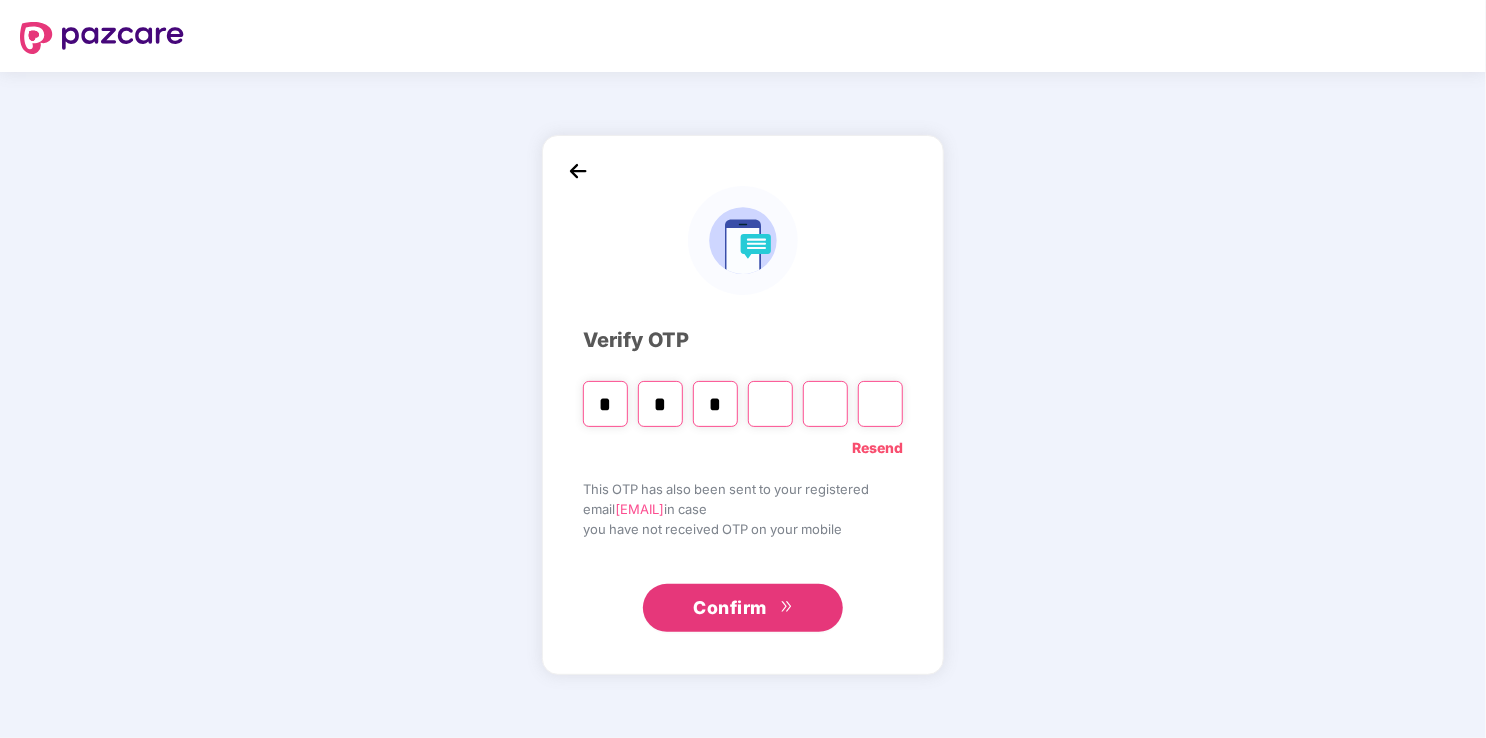 type on "*" 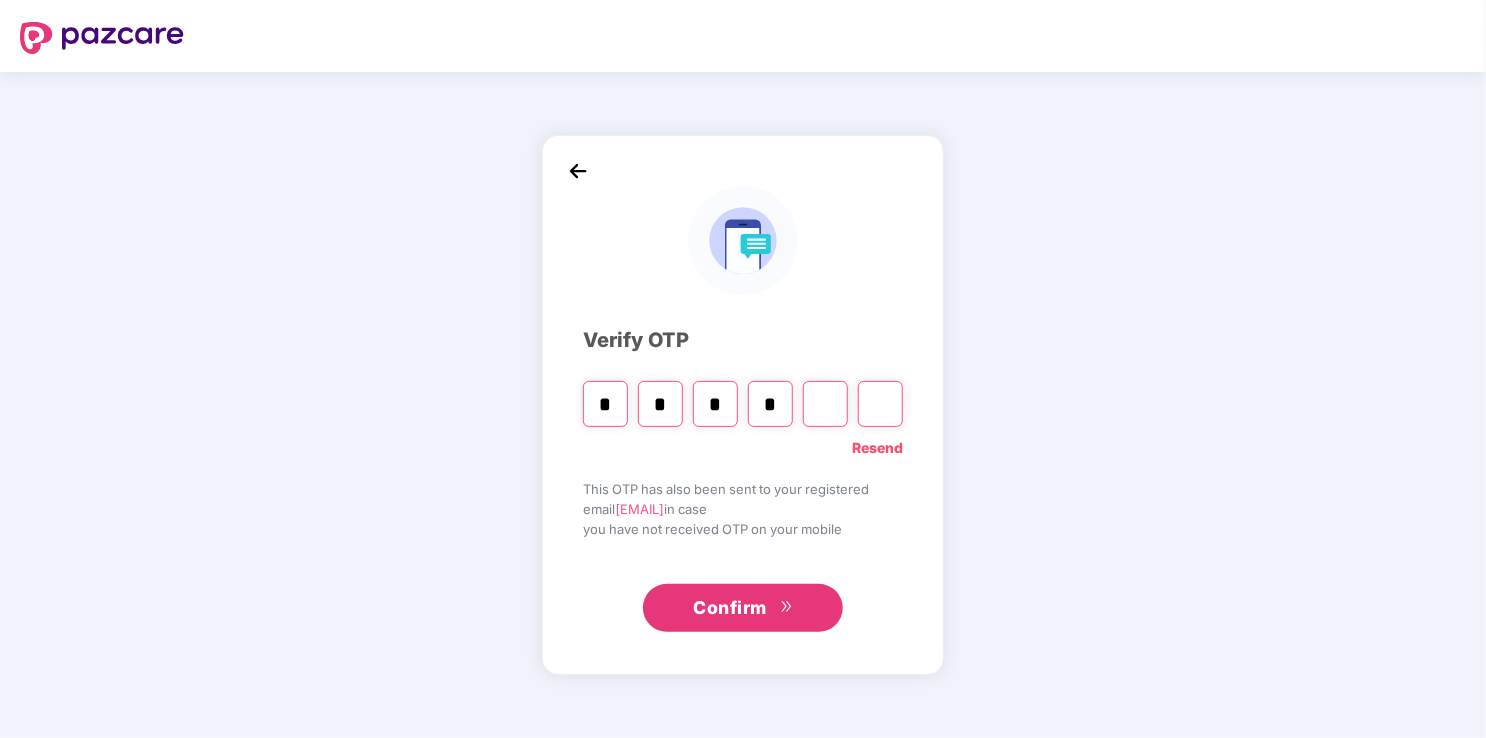 type on "*" 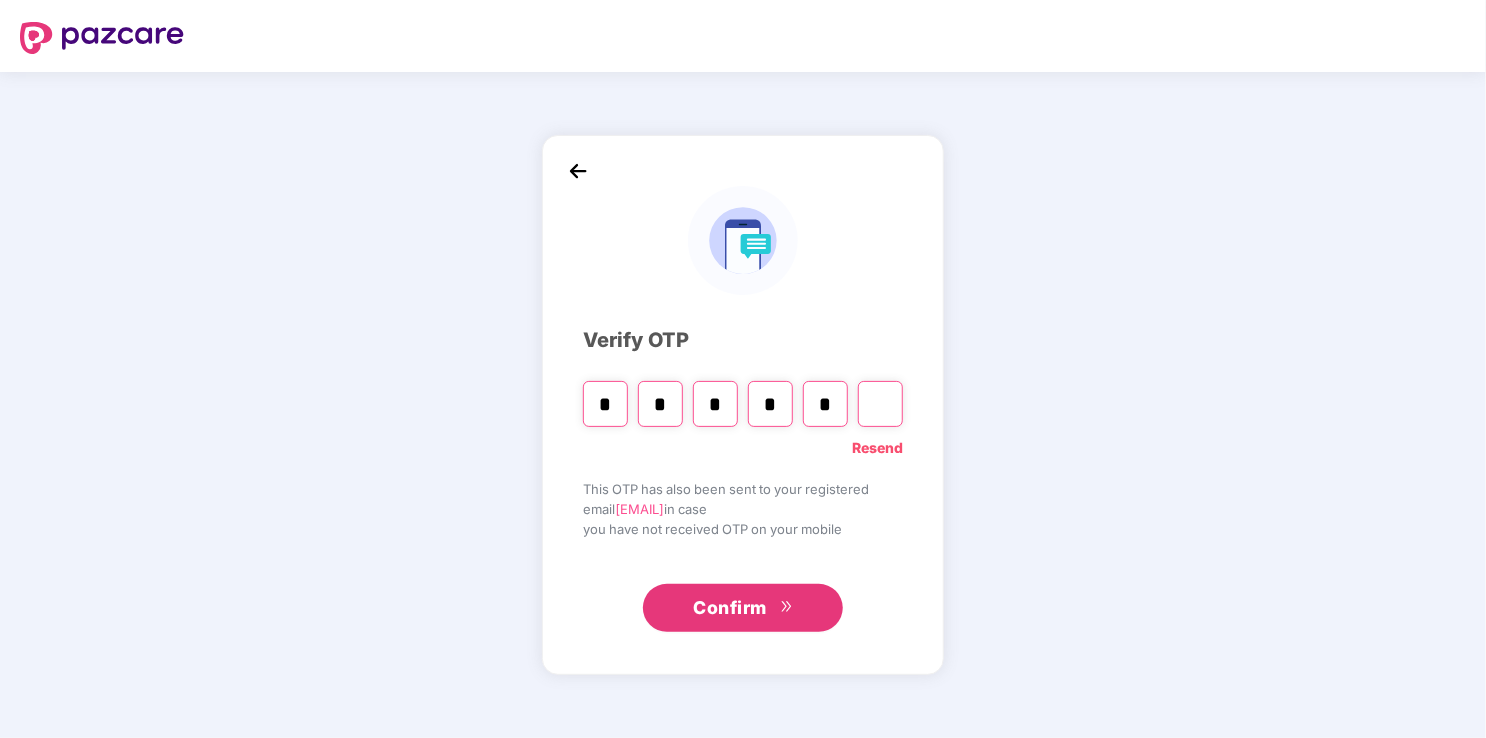 type on "*" 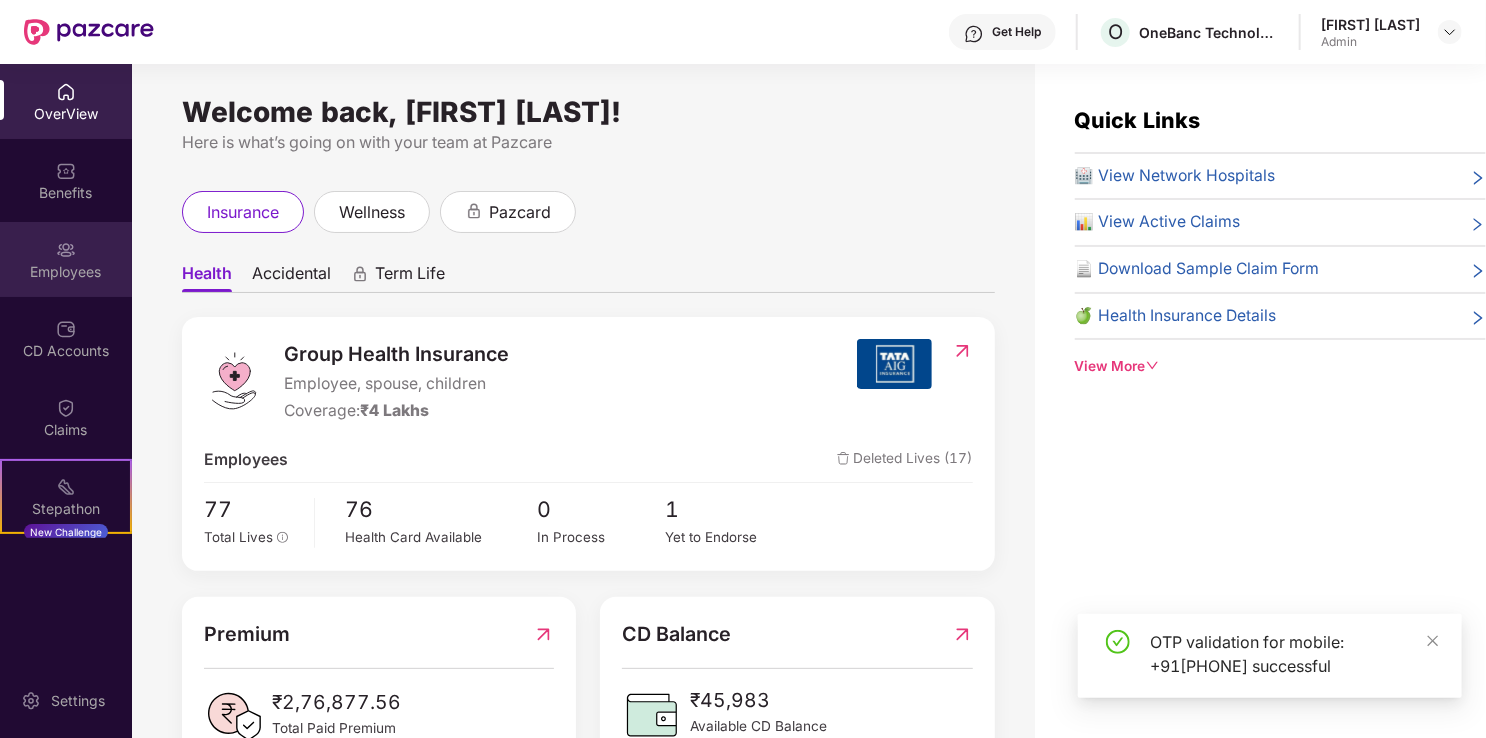 click on "Employees" at bounding box center (66, 272) 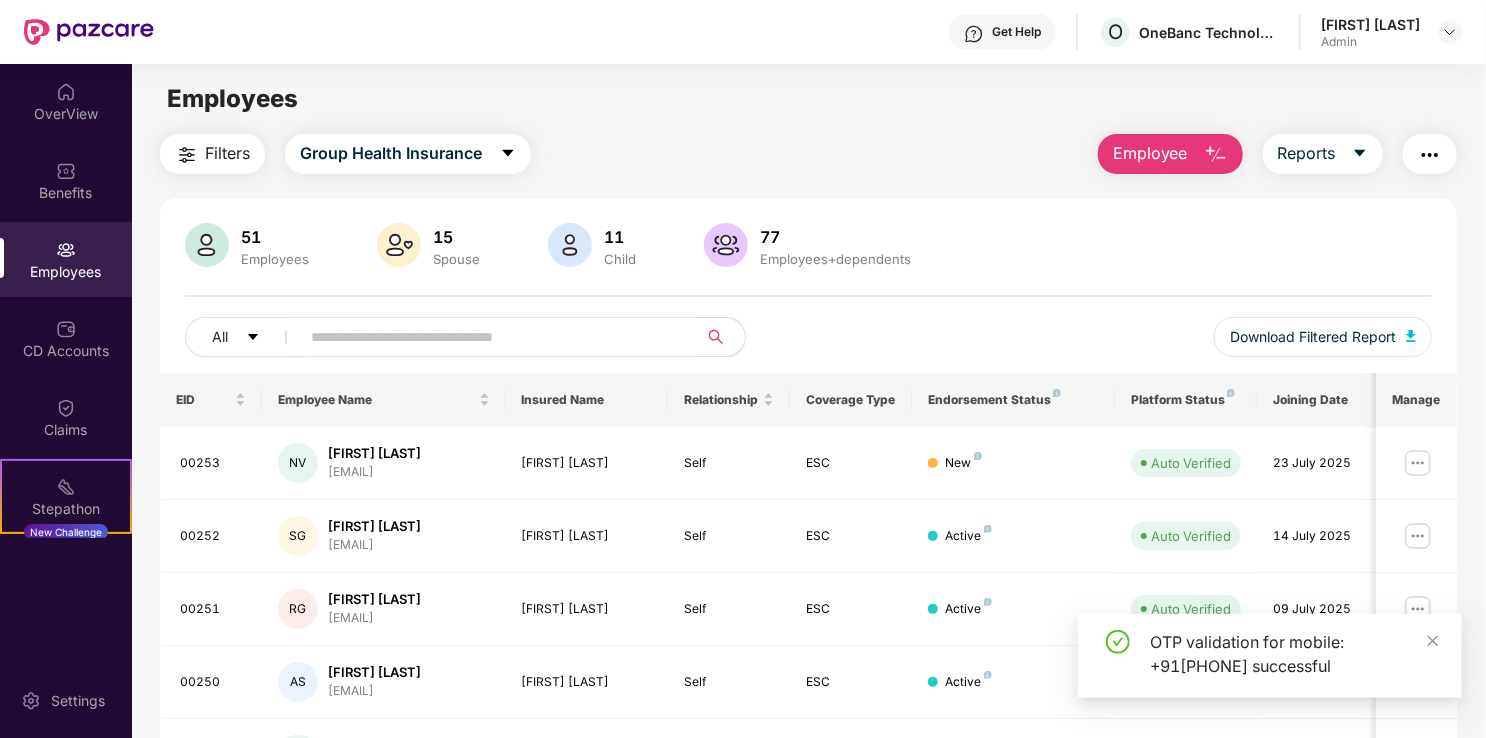 click at bounding box center [490, 337] 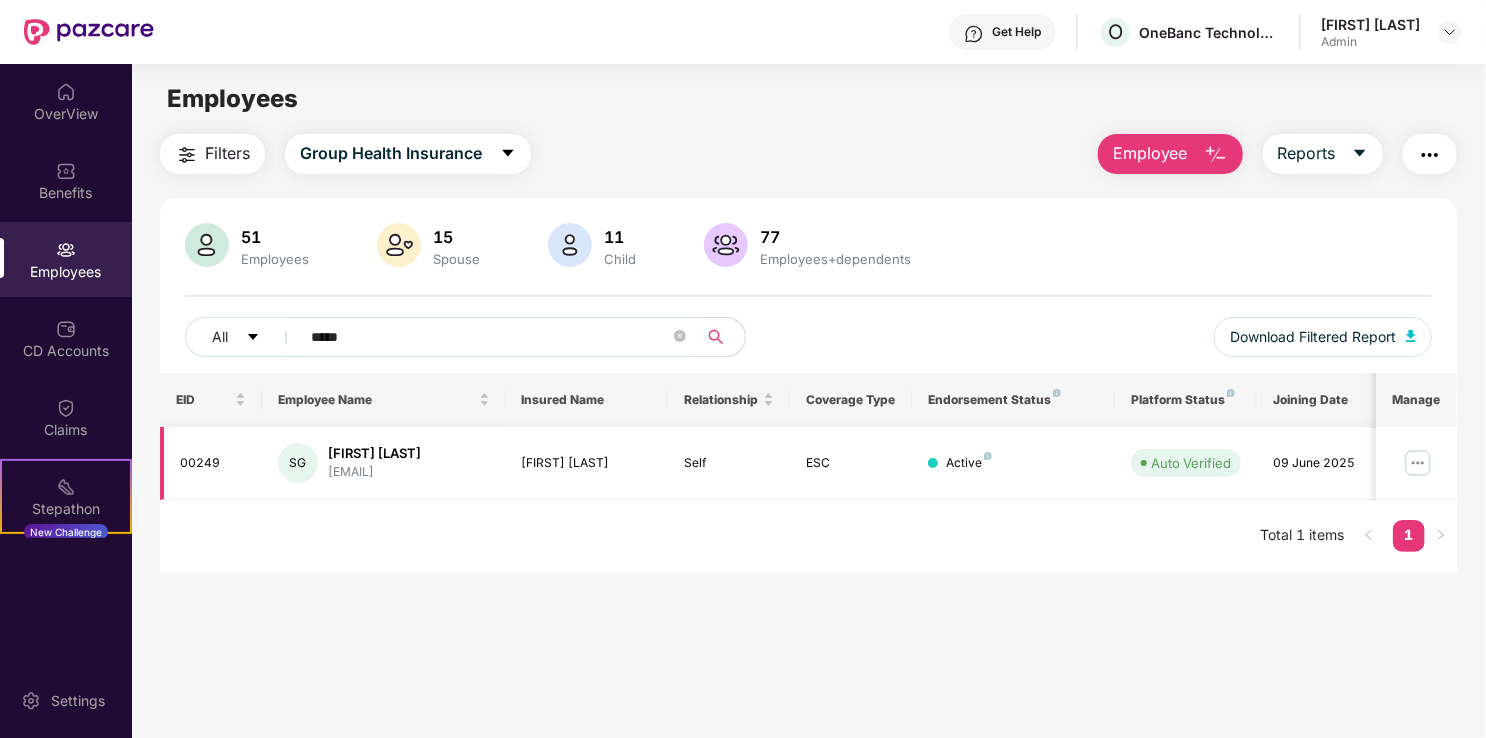 type on "*****" 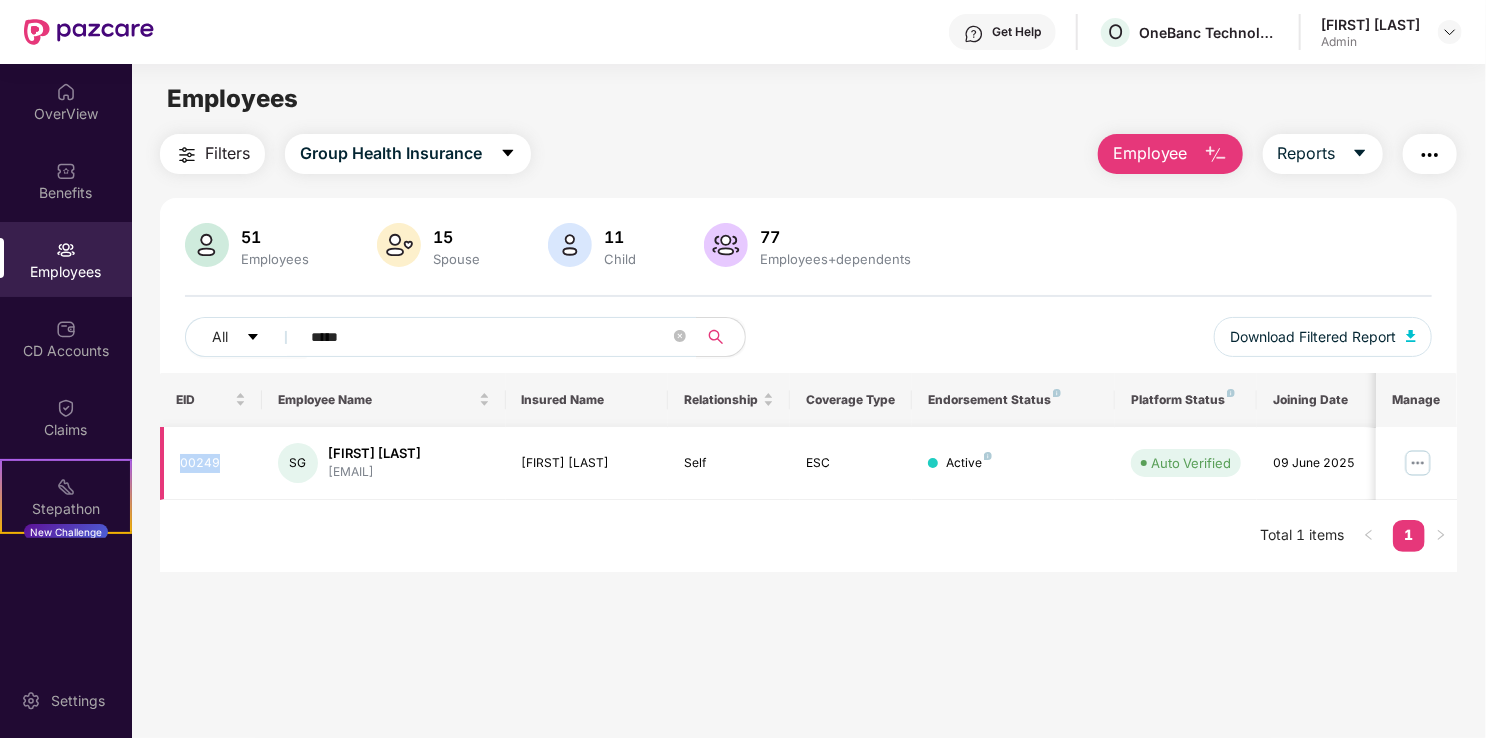 drag, startPoint x: 227, startPoint y: 466, endPoint x: 169, endPoint y: 466, distance: 58 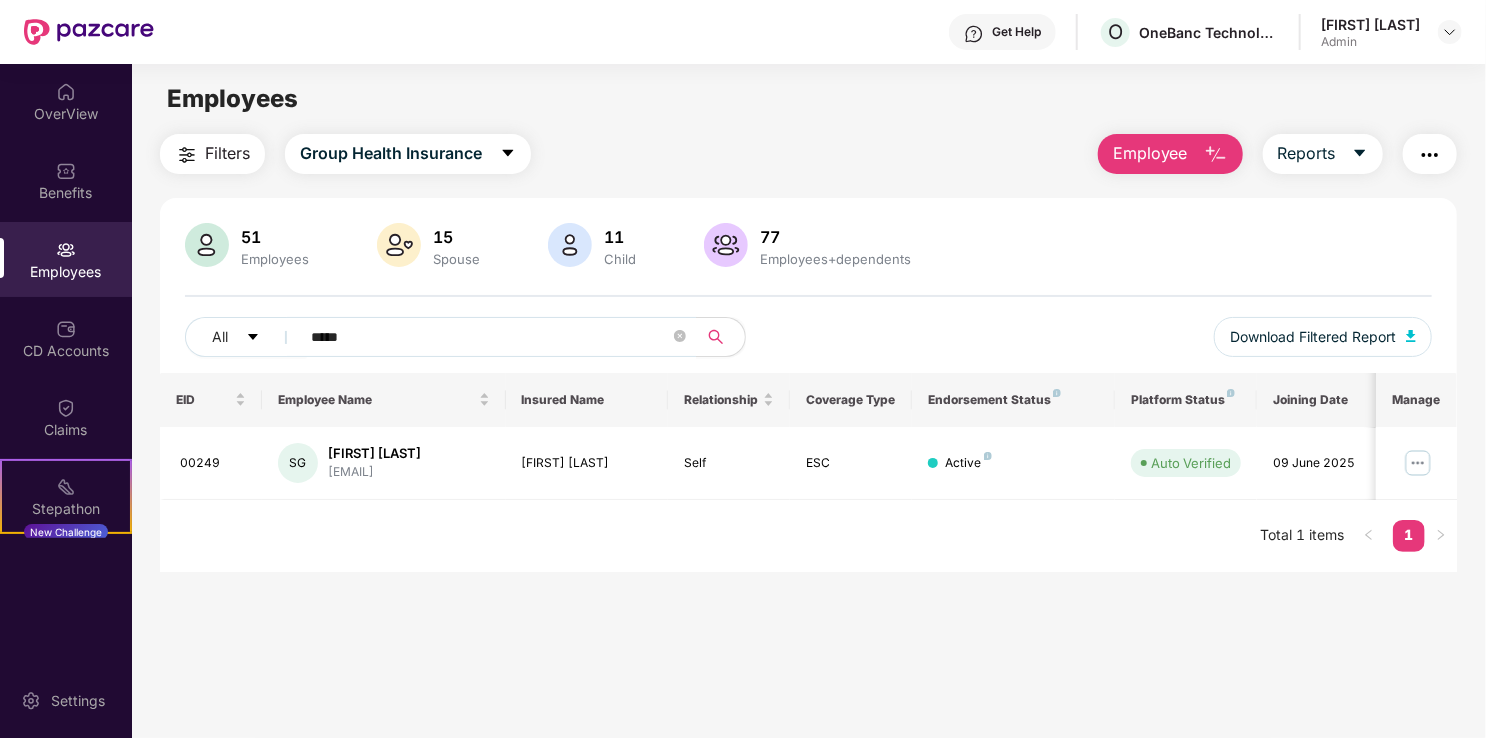 click on "Employees Filters Group Health Insurance Employee  Reports 51 Employees 15 Spouse 11 Child 77 Employees+dependents All ***** Download Filtered Report EID Employee Name Insured Name Relationship Coverage Type Endorsement Status Platform Status Joining Date Manage                   00249 SG [FIRST] [LAST]   [EMAIL] [FIRST] [LAST] Self ESC Active Auto Verified 09 June 2025 Total 1 items 1" at bounding box center (808, 433) 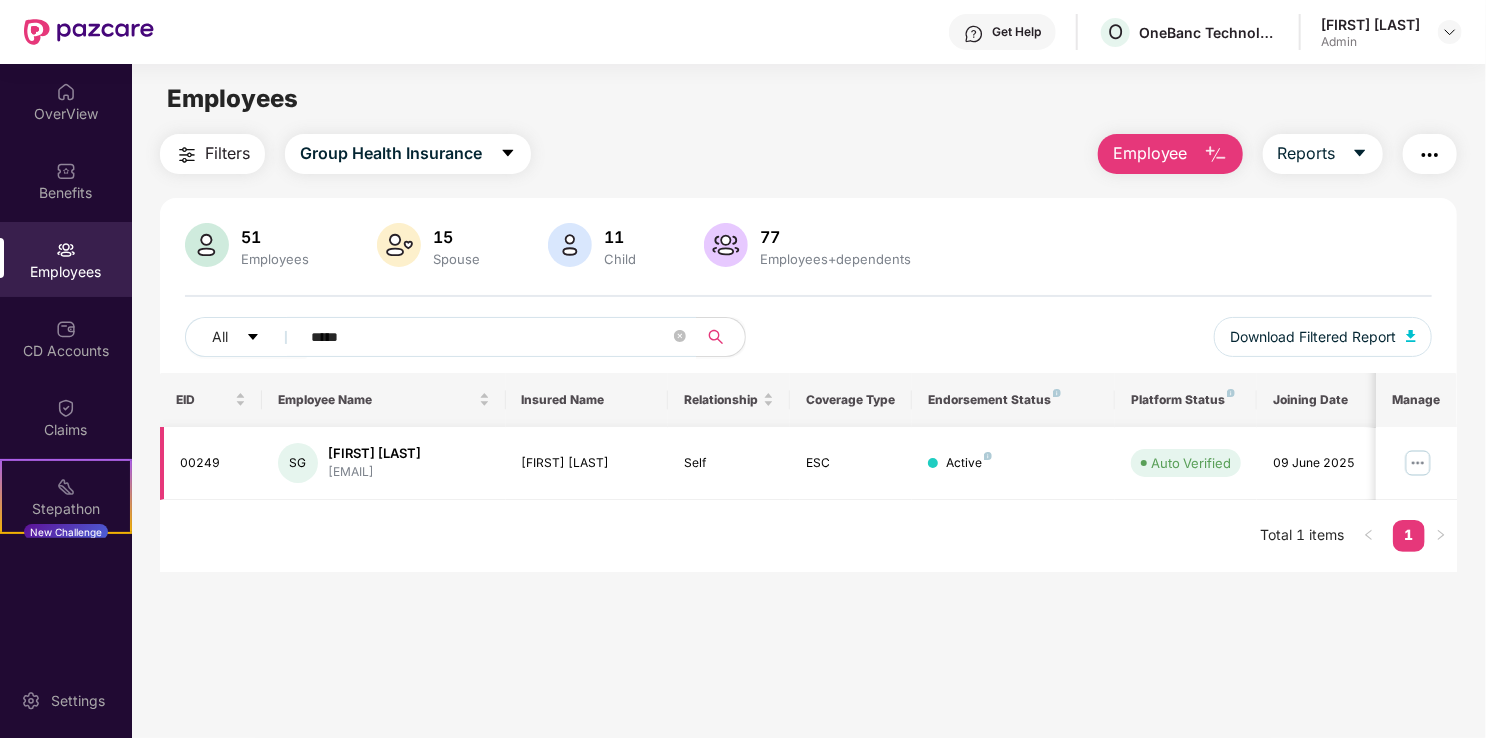click at bounding box center (1418, 463) 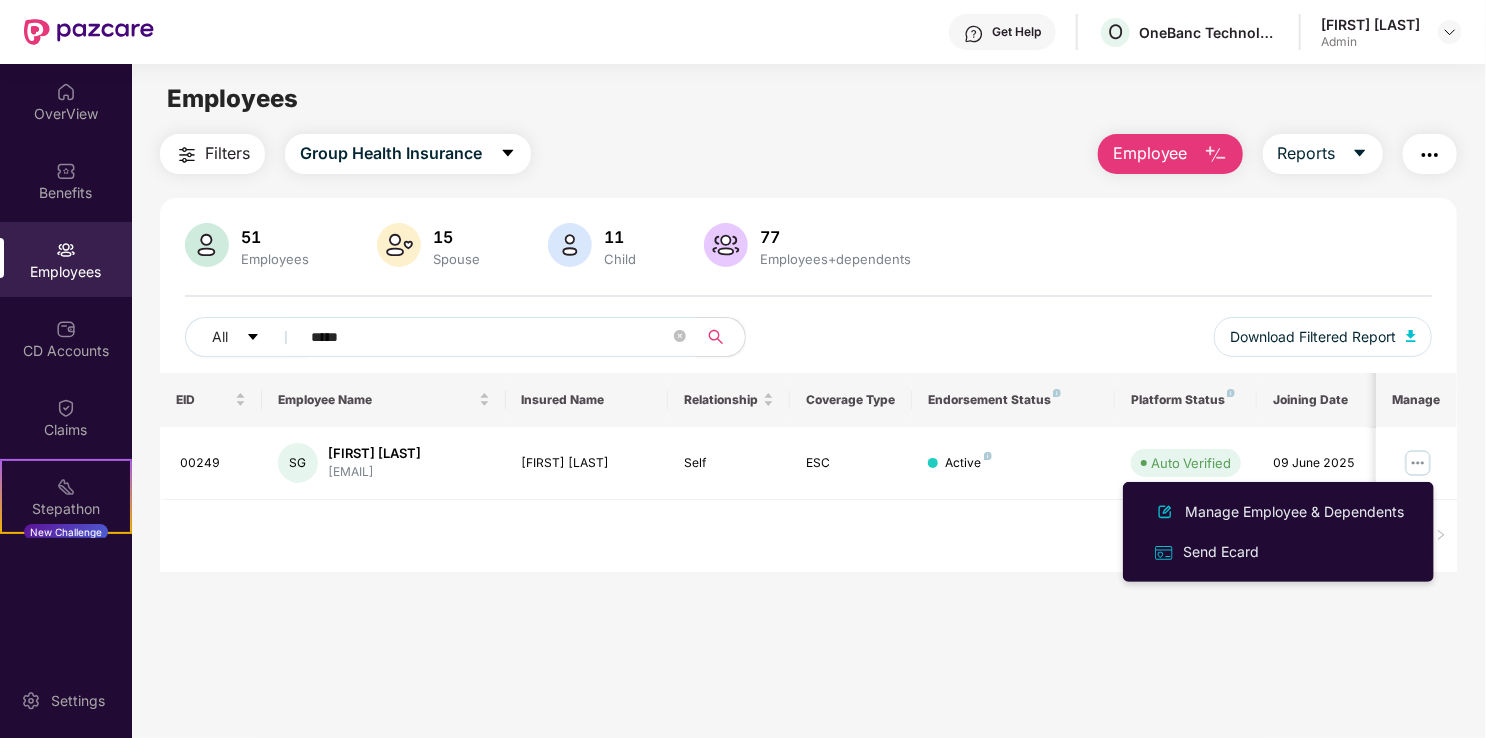 click on "EID Employee Name Insured Name Relationship Coverage Type Endorsement Status Platform Status Joining Date Manage                   00249 SG [FIRST] [LAST]   [EMAIL] [FIRST] [LAST] Self ESC Active Auto Verified 09 June 2025 Total 1 items 1" at bounding box center [808, 472] 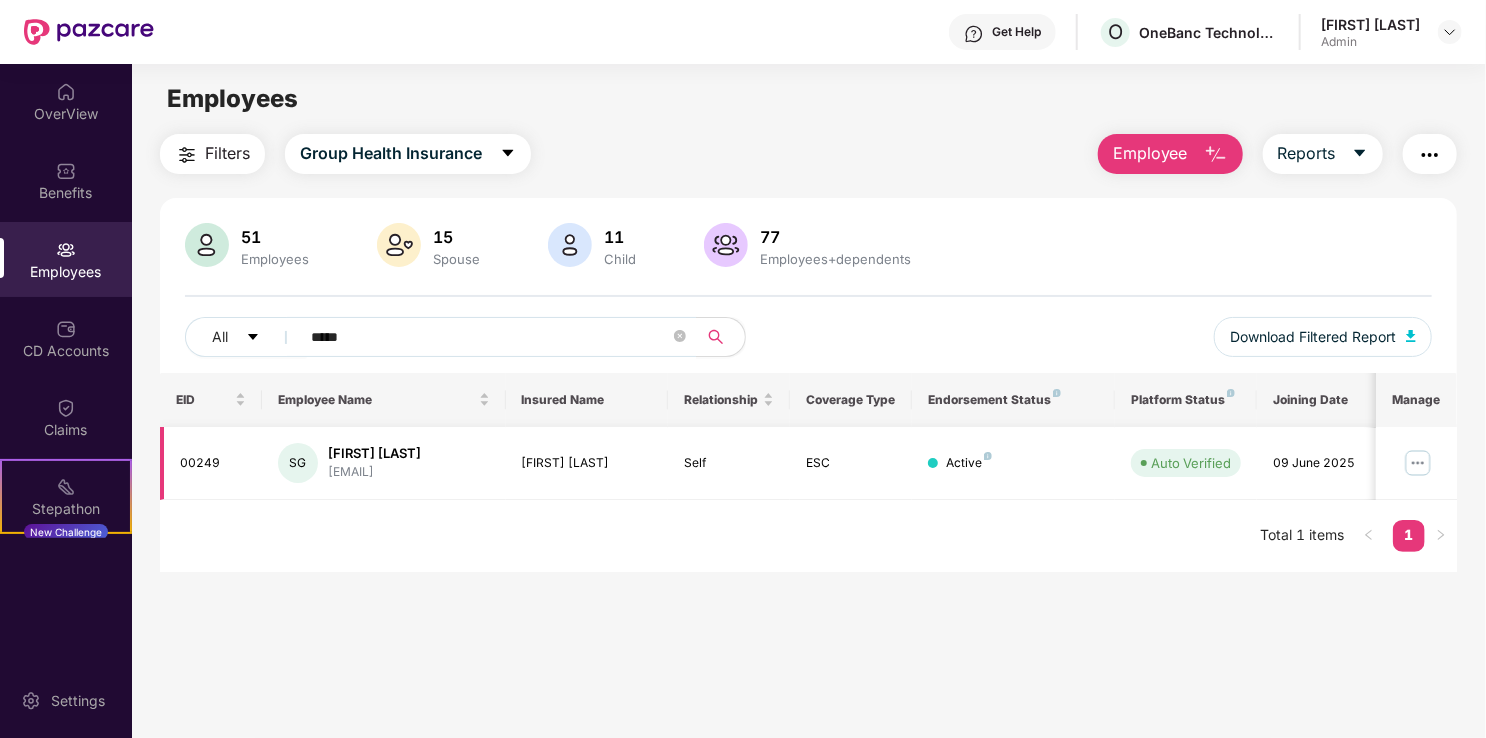 click at bounding box center [1418, 463] 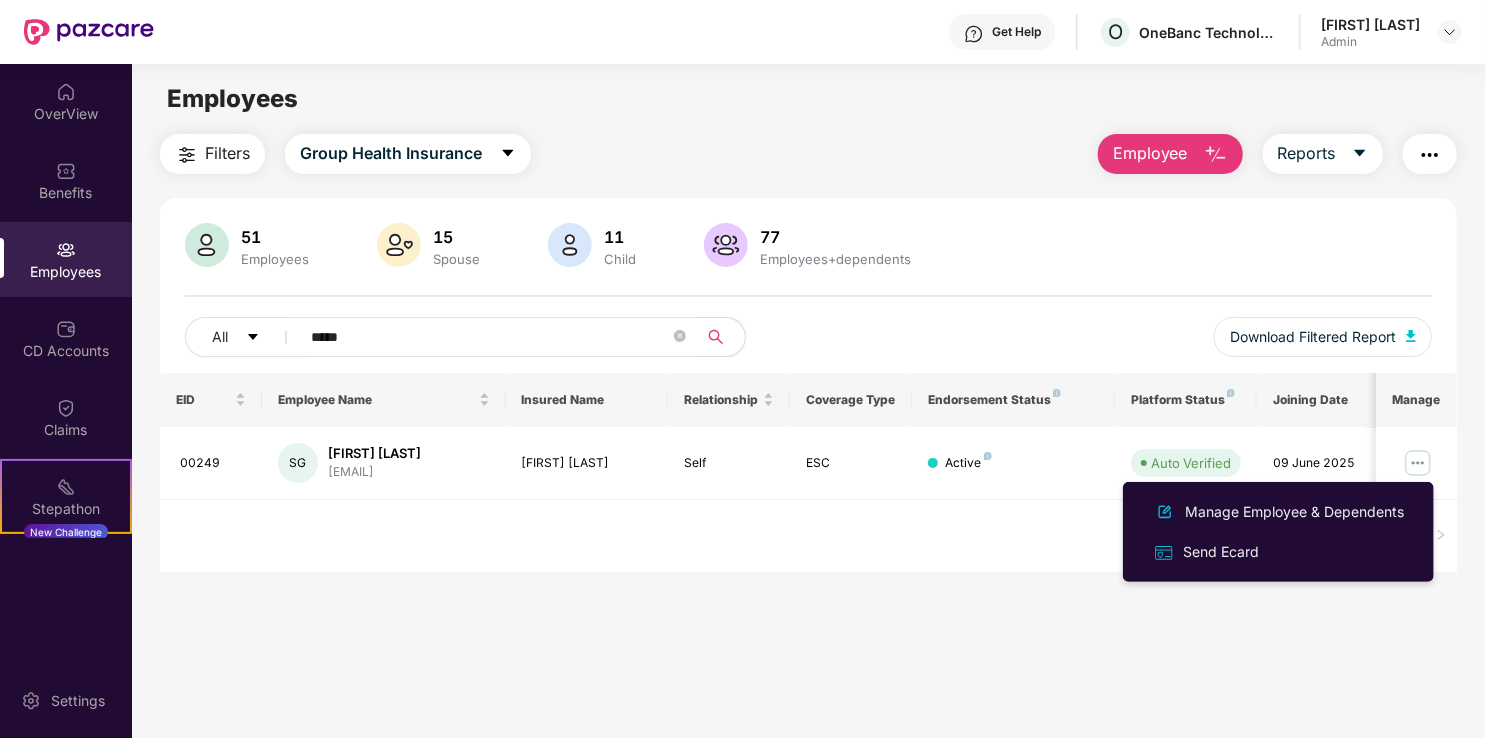 click on "Employee" at bounding box center [1150, 153] 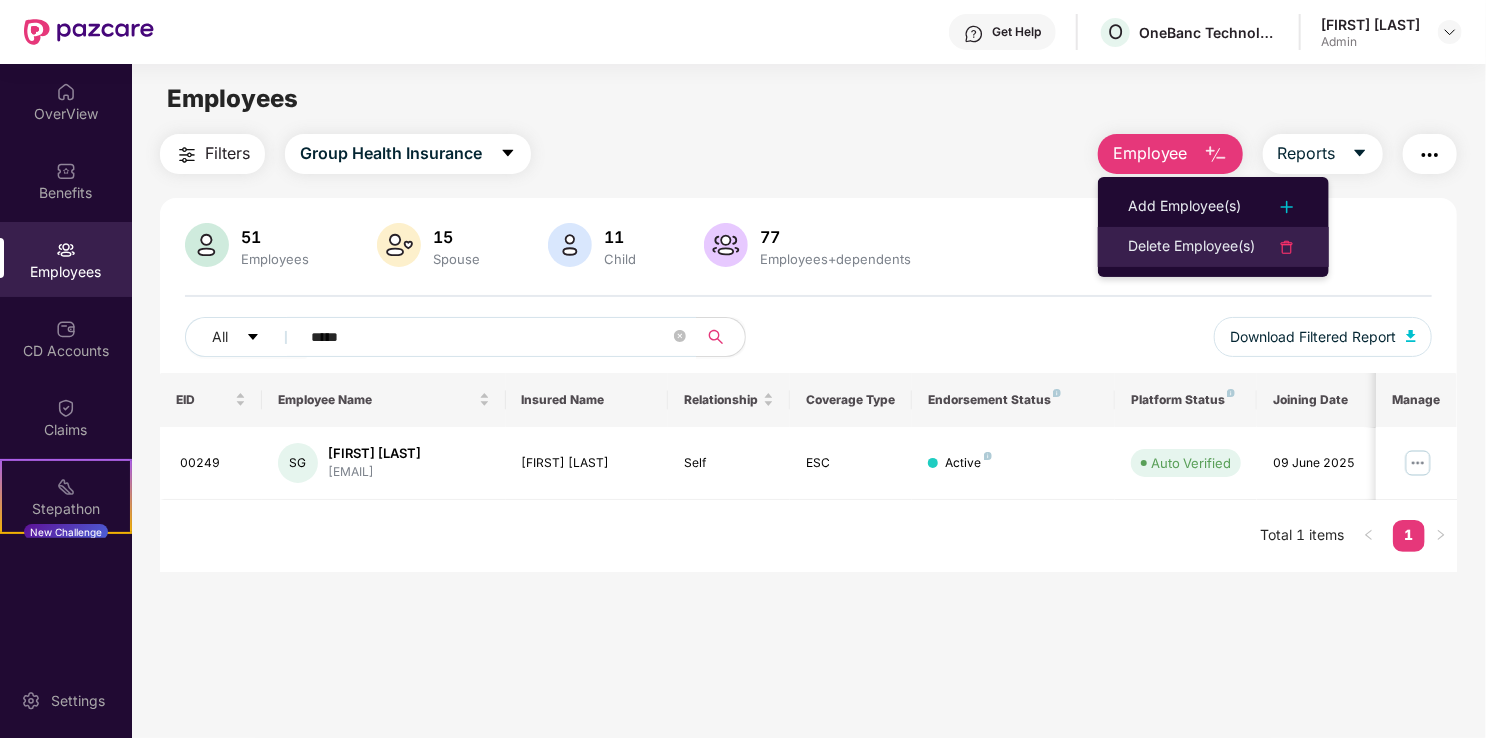 click on "Delete Employee(s)" at bounding box center [1191, 247] 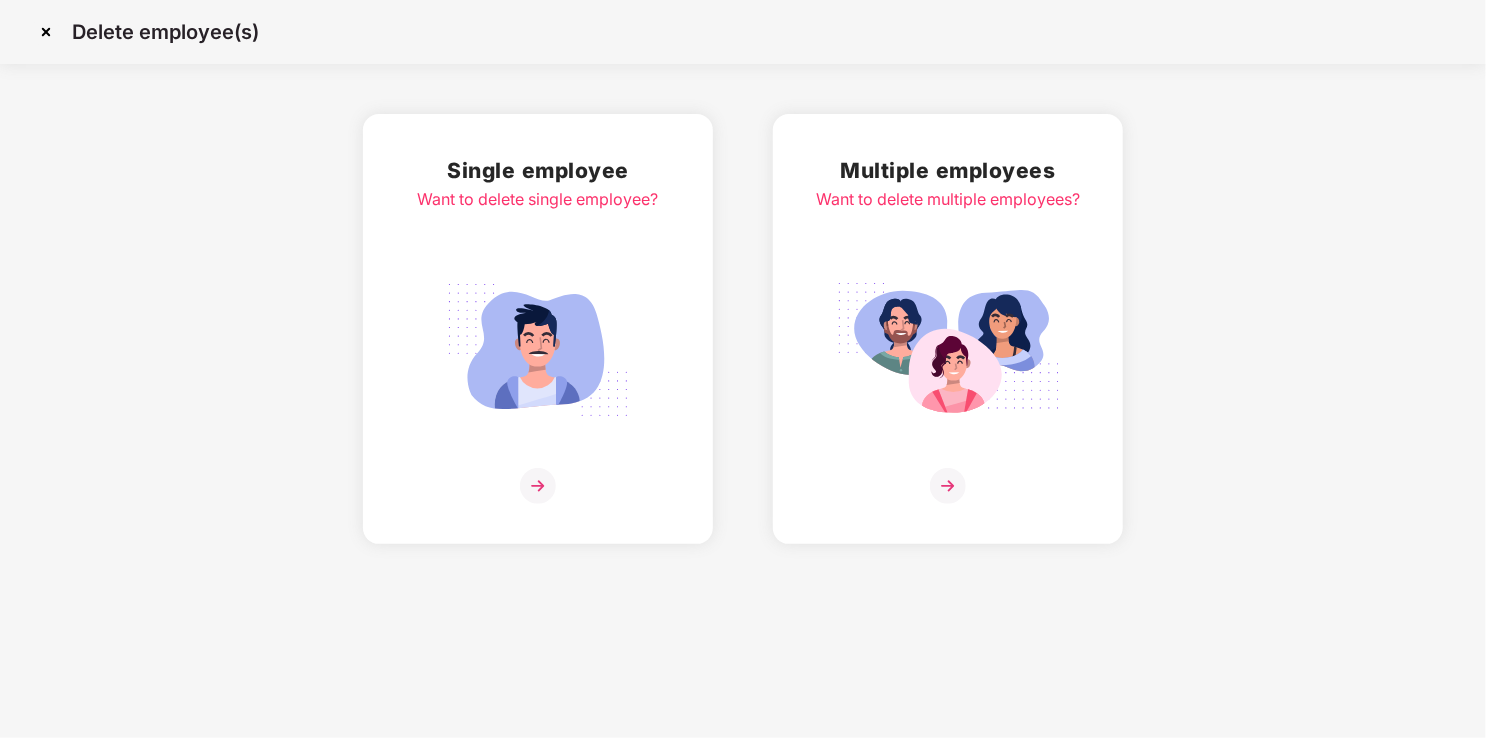 click at bounding box center (538, 350) 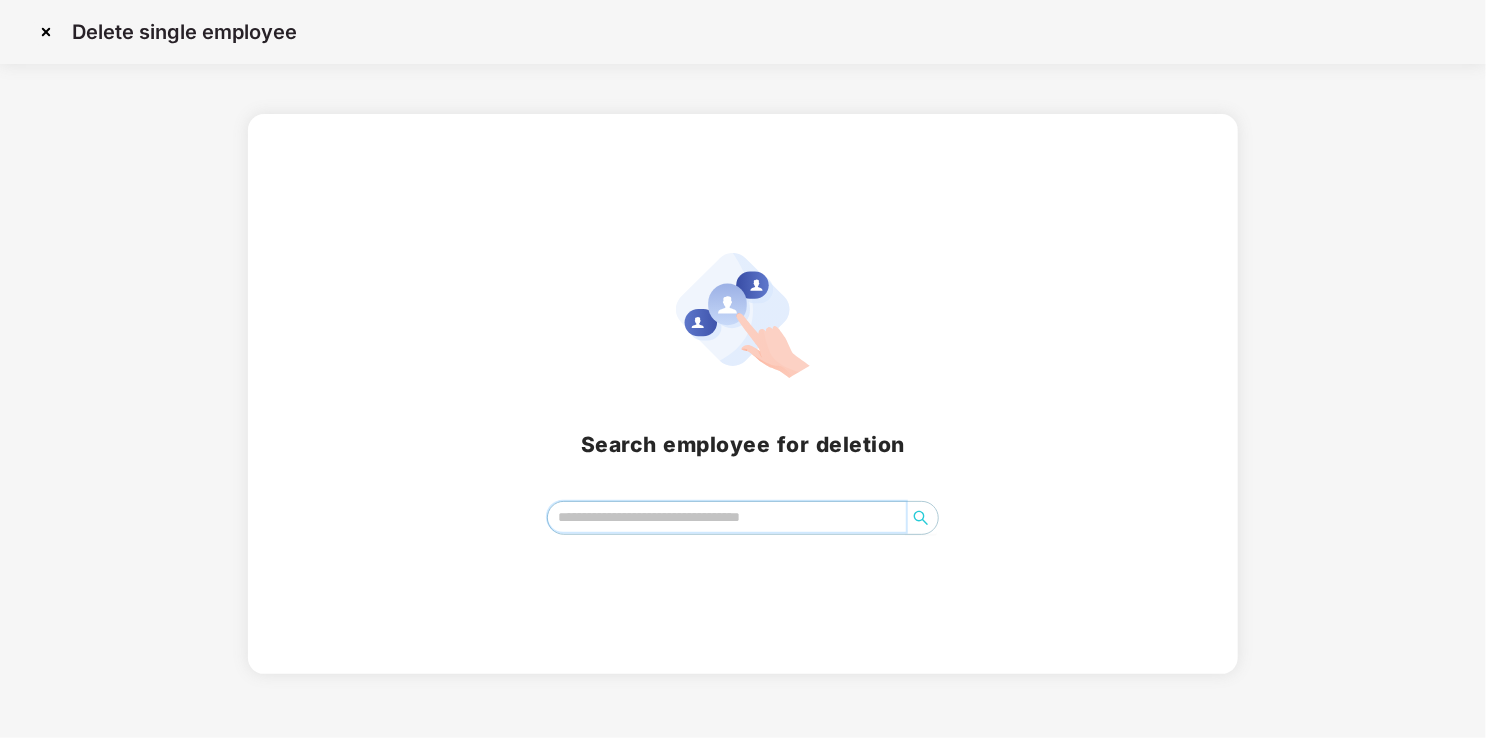 click at bounding box center [727, 517] 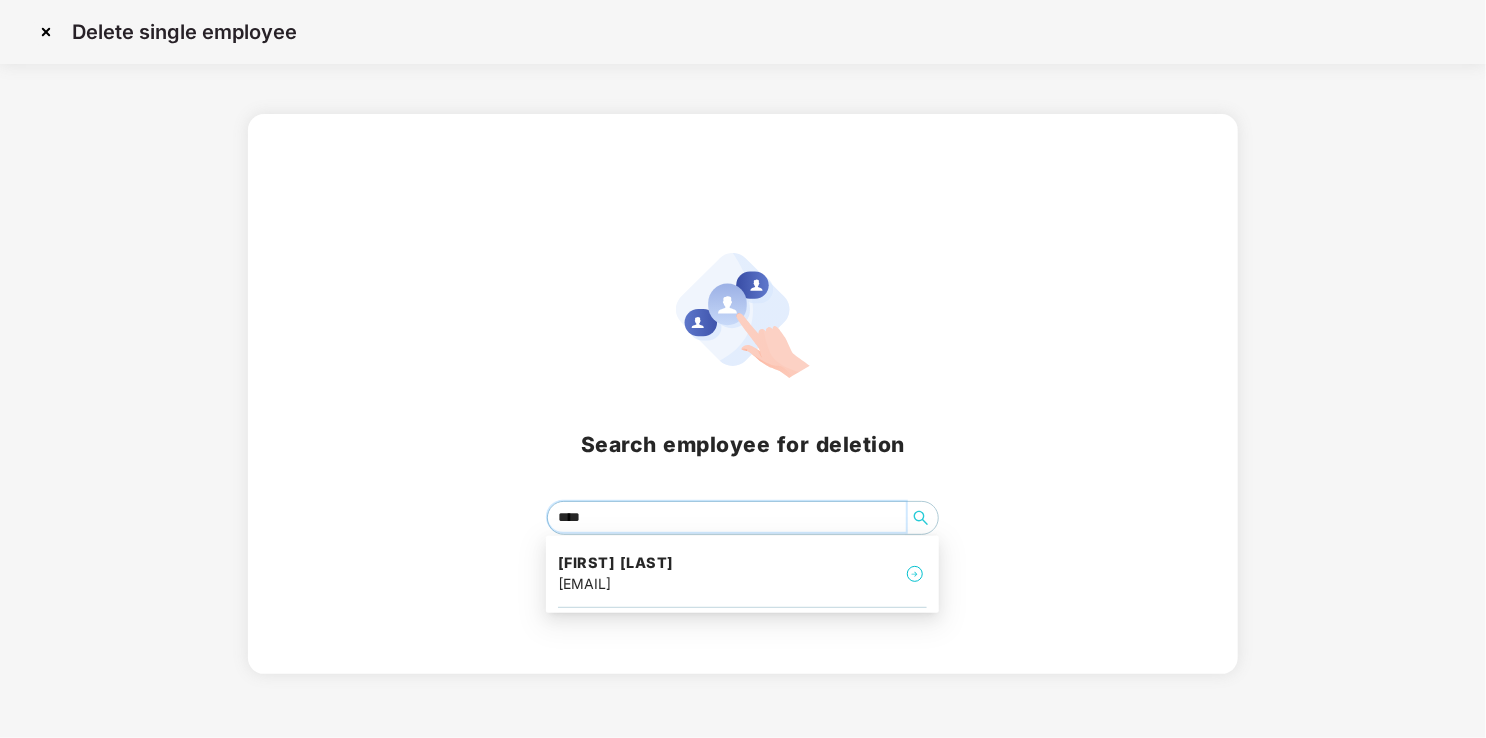 type on "*****" 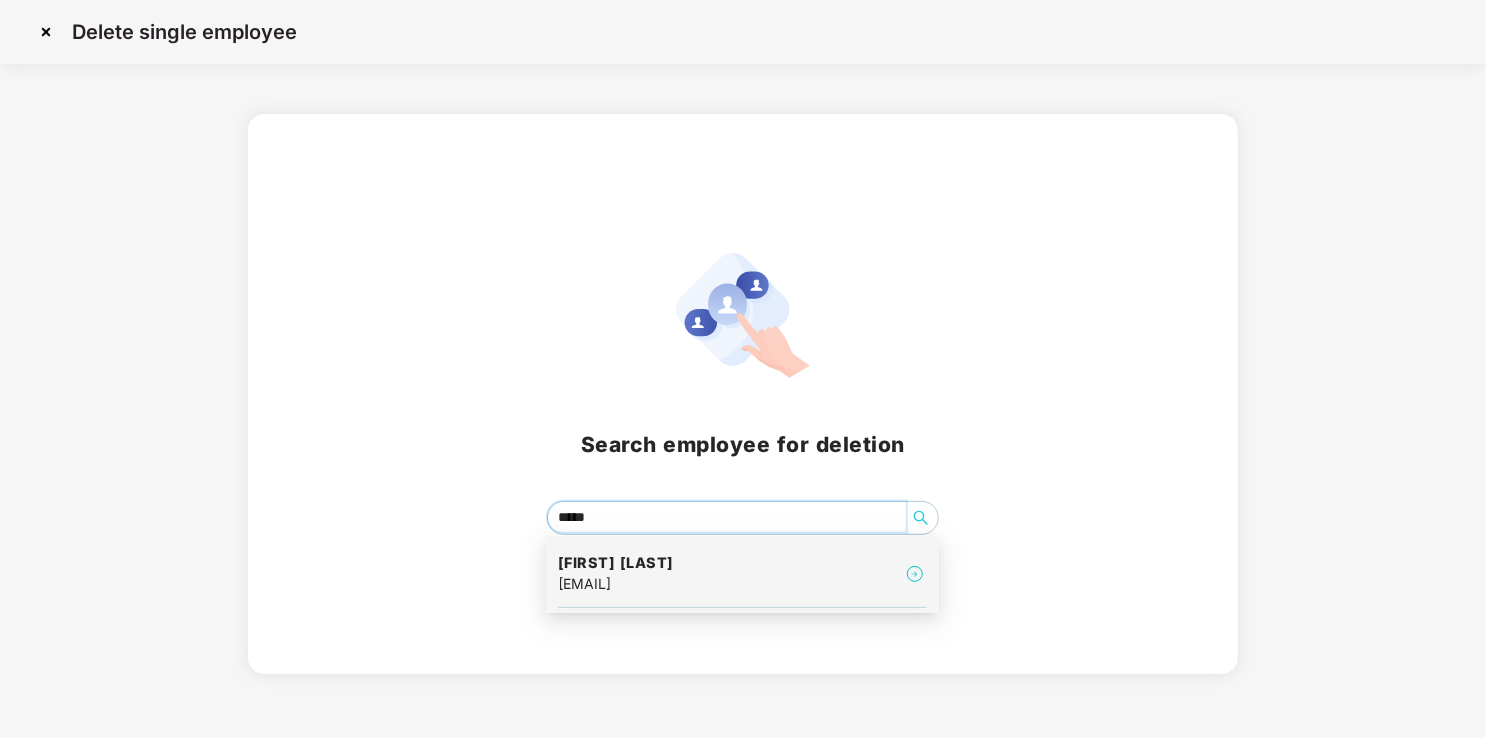 click on "[EMAIL]" at bounding box center [616, 584] 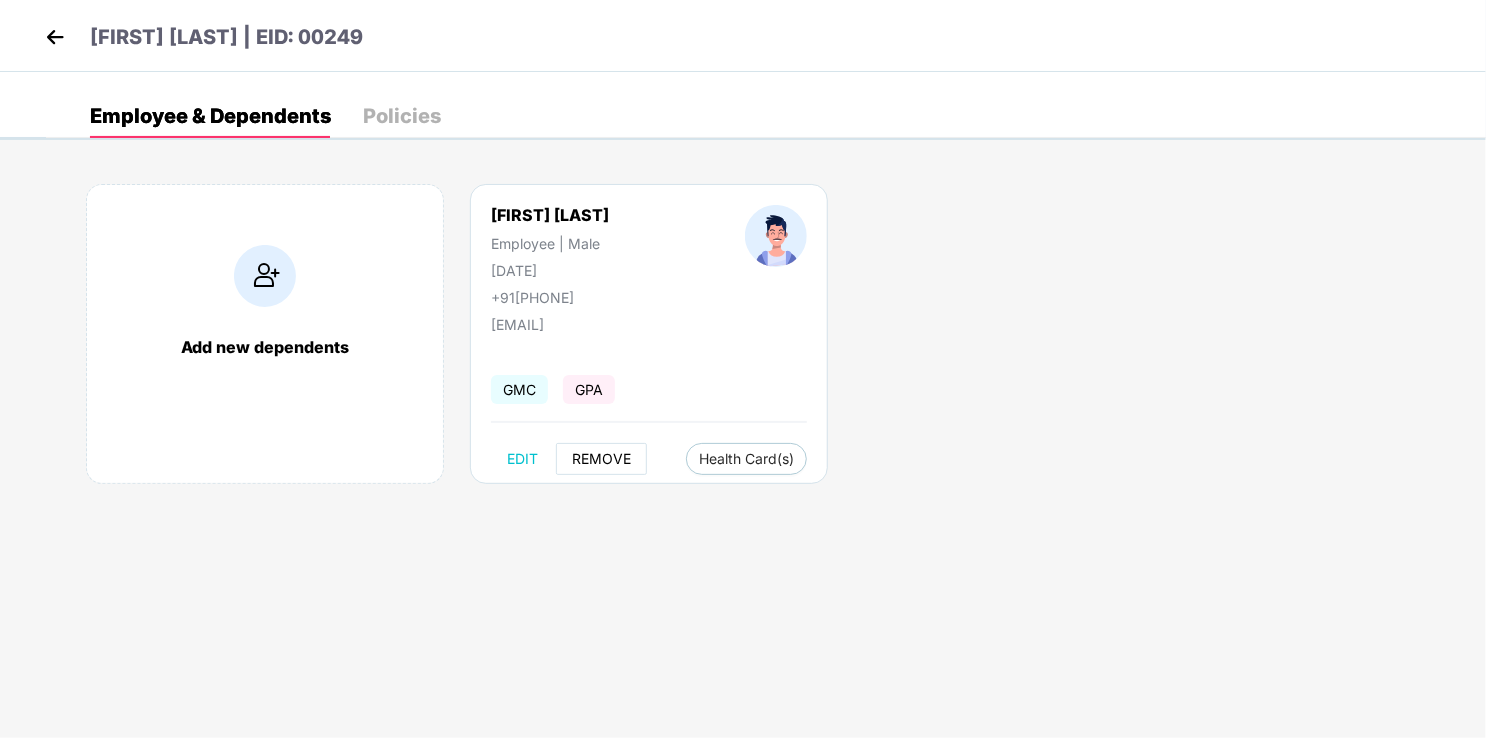 click on "REMOVE" at bounding box center (601, 459) 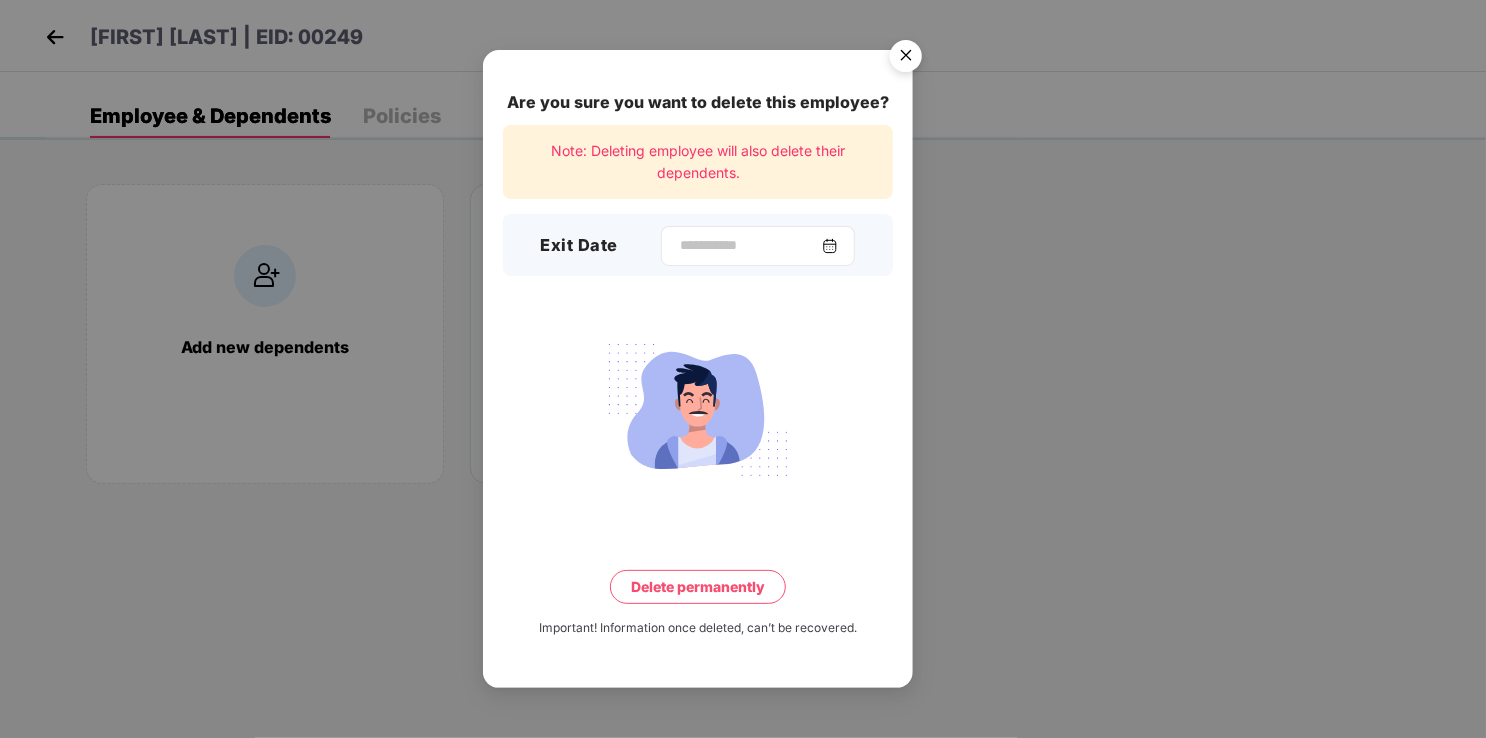 click at bounding box center [830, 246] 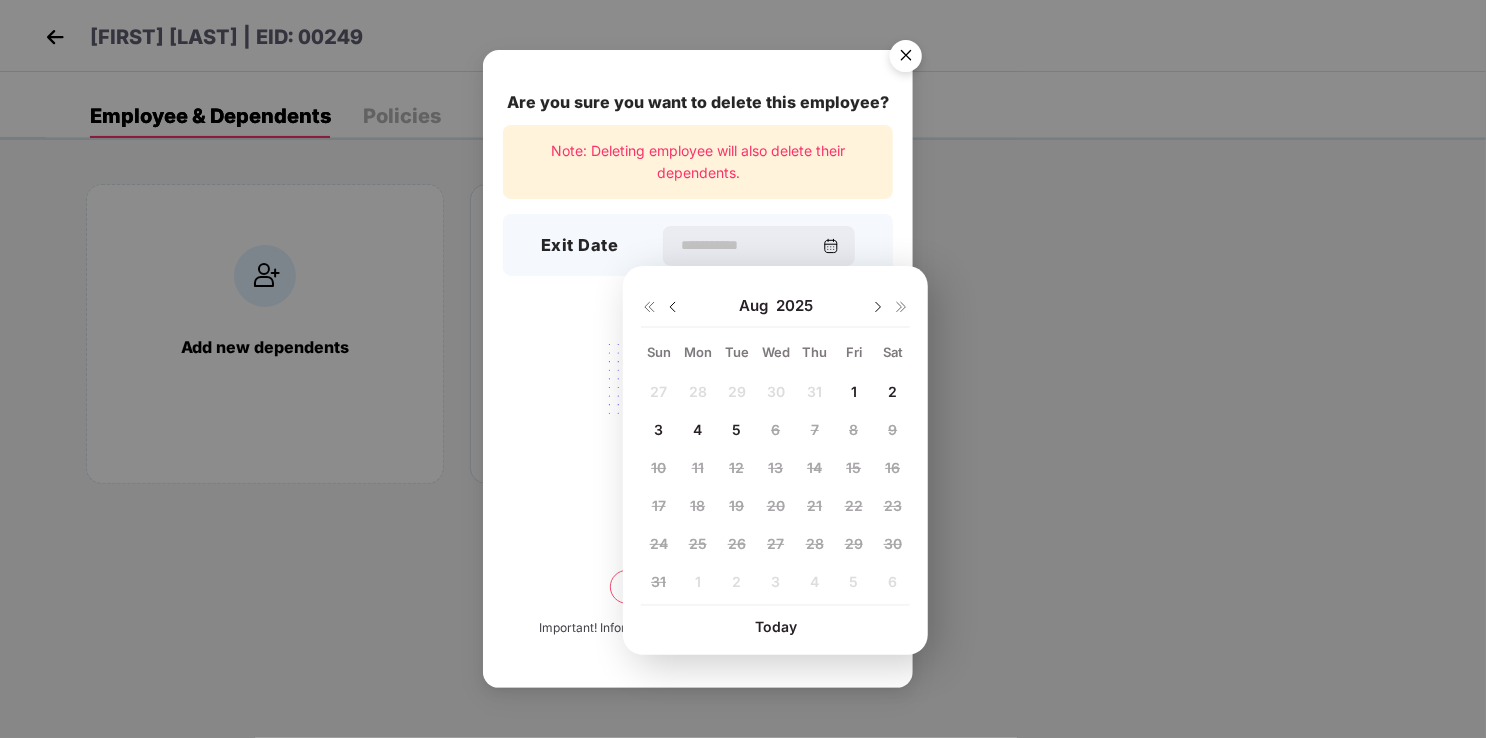 click on "5" at bounding box center [736, 429] 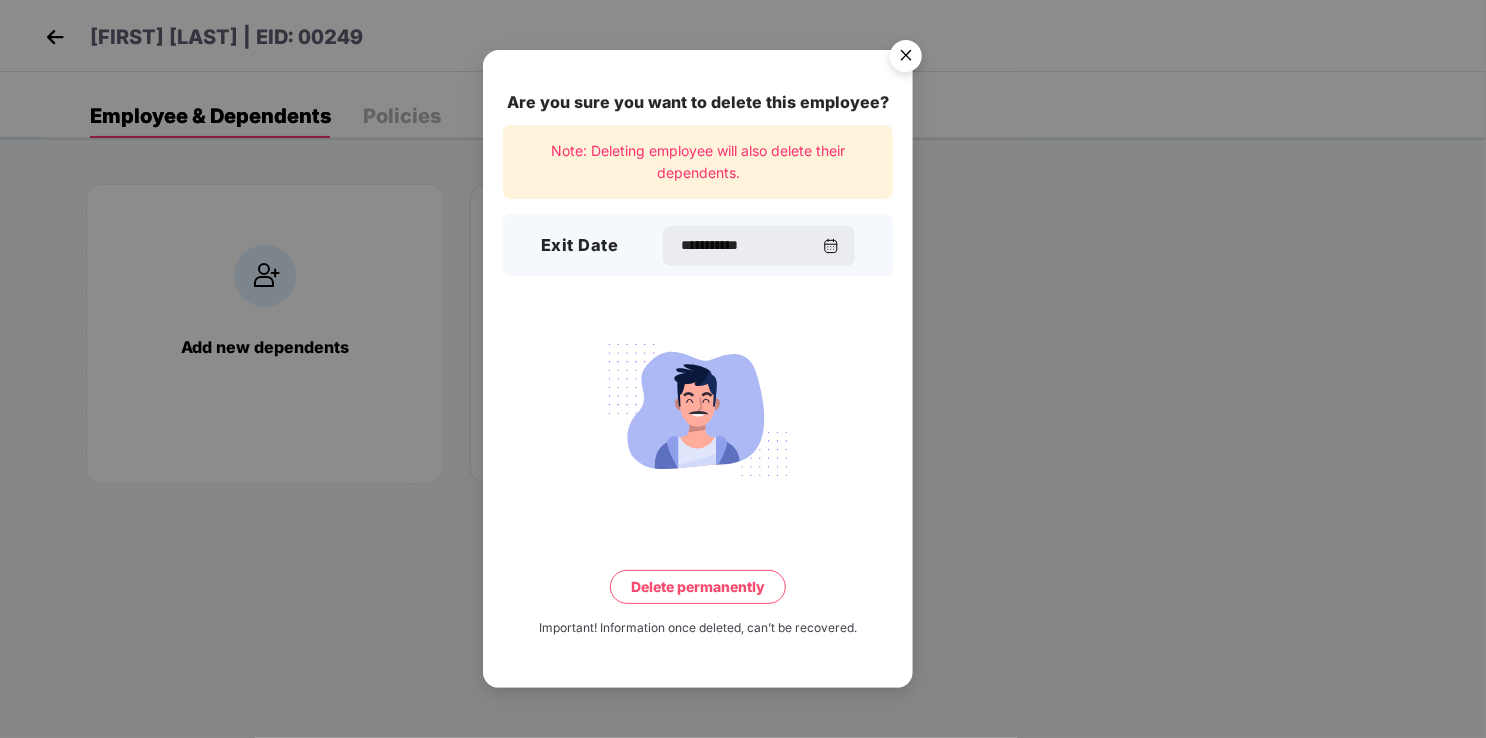 click on "Delete permanently" at bounding box center (698, 587) 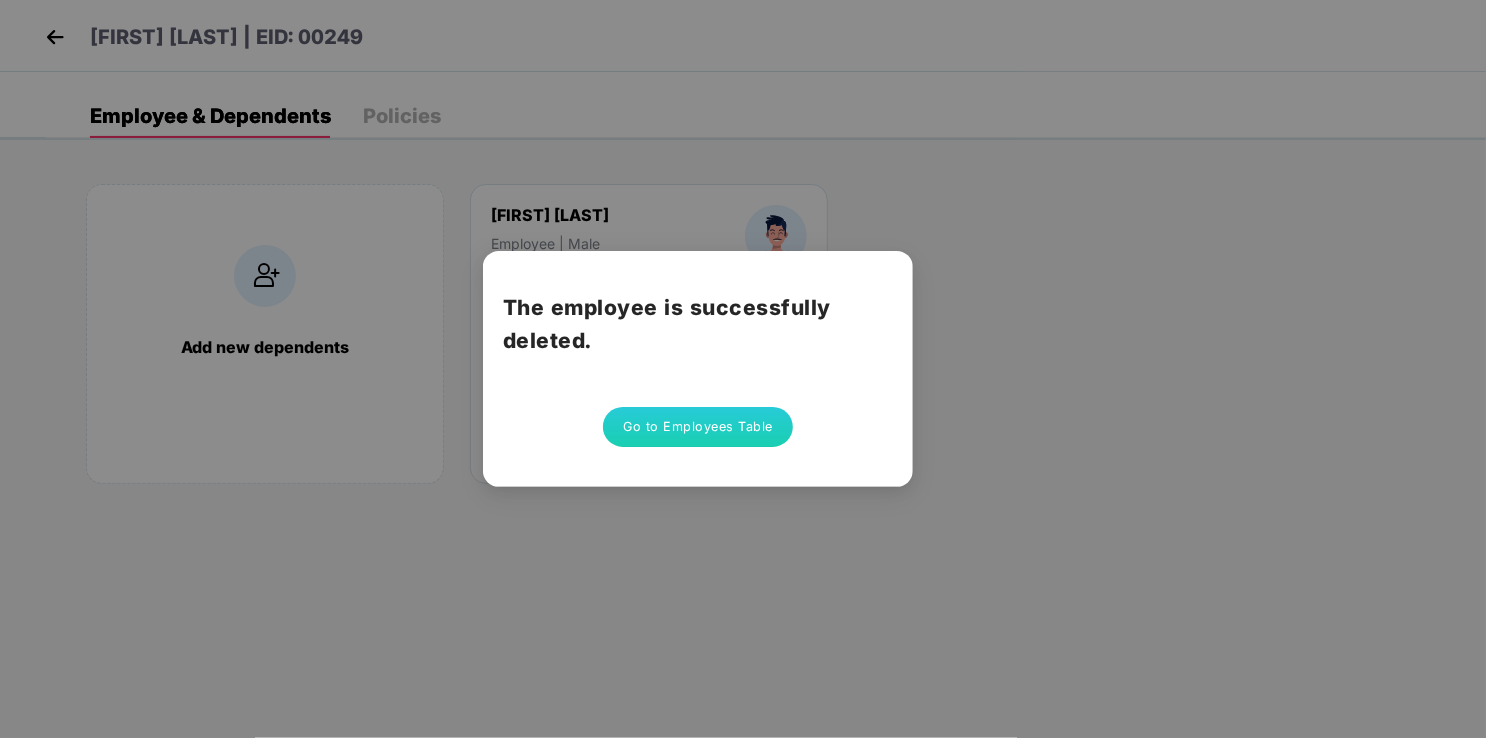 click on "Go to Employees Table" at bounding box center (698, 427) 